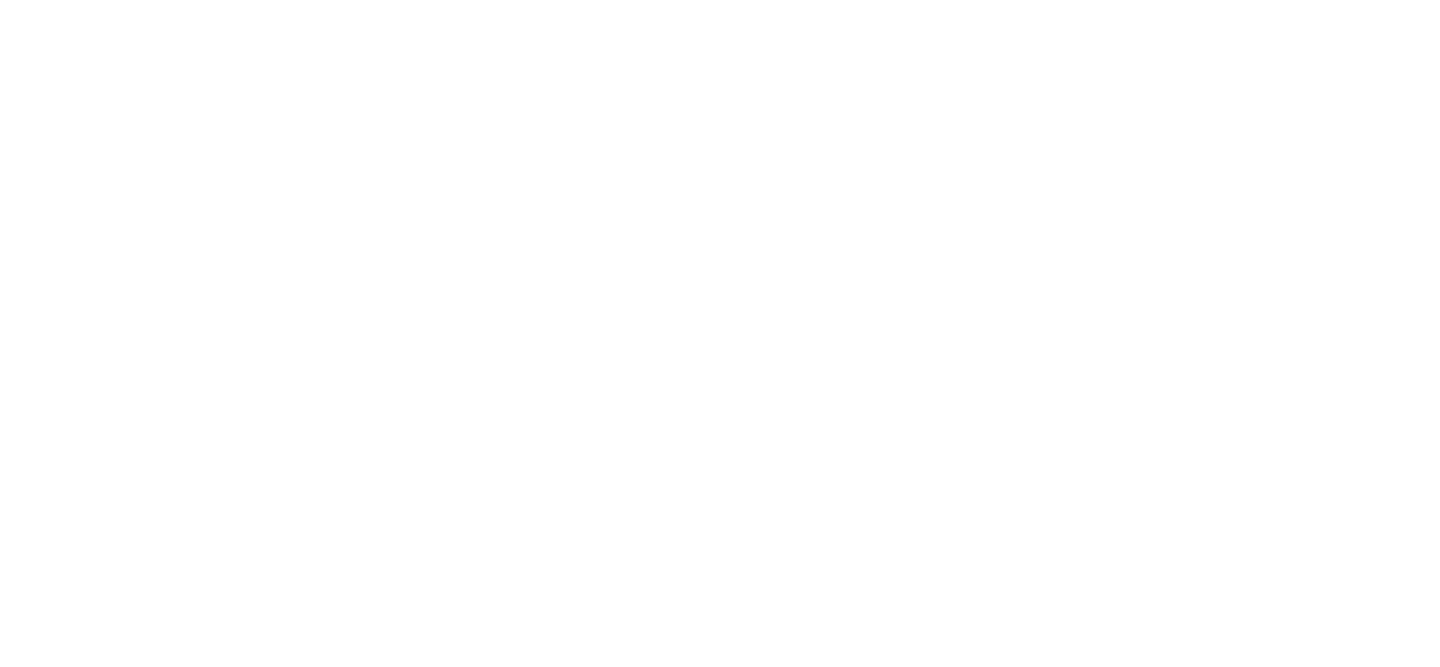 scroll, scrollTop: 0, scrollLeft: 0, axis: both 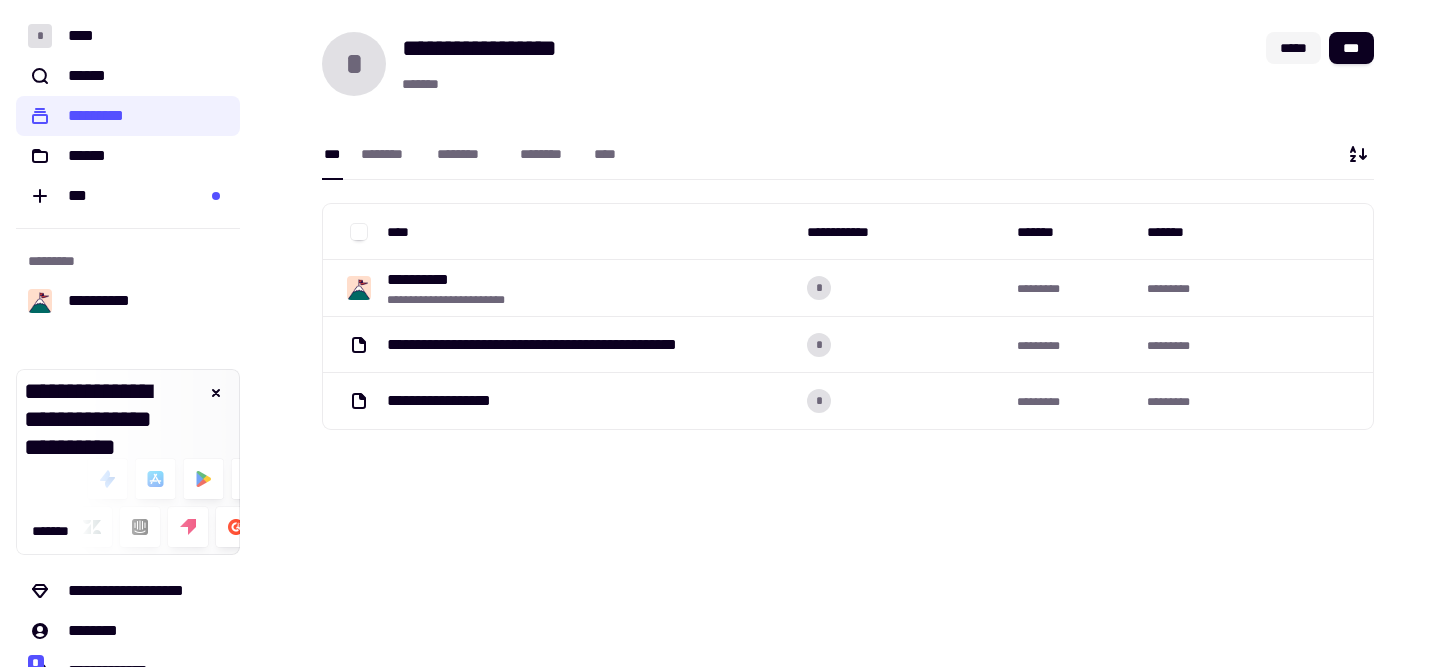 click on "*****" 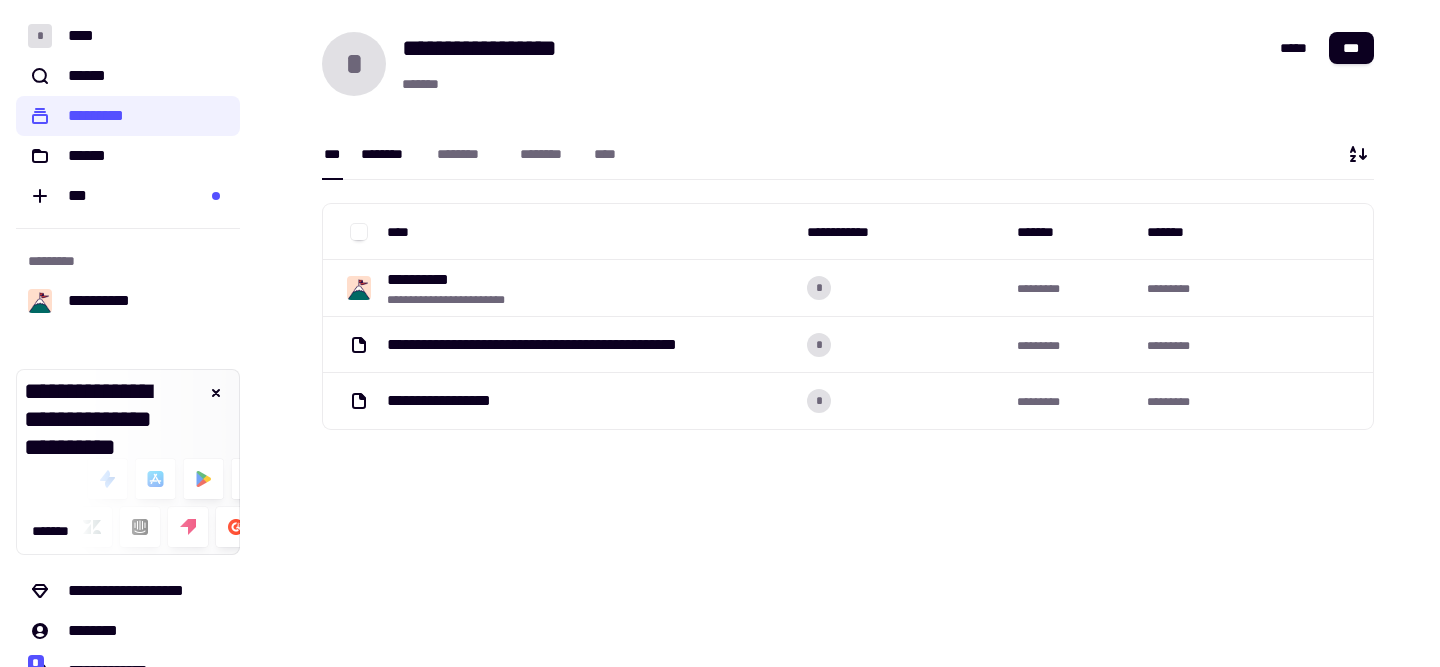 click on "********" at bounding box center (389, 154) 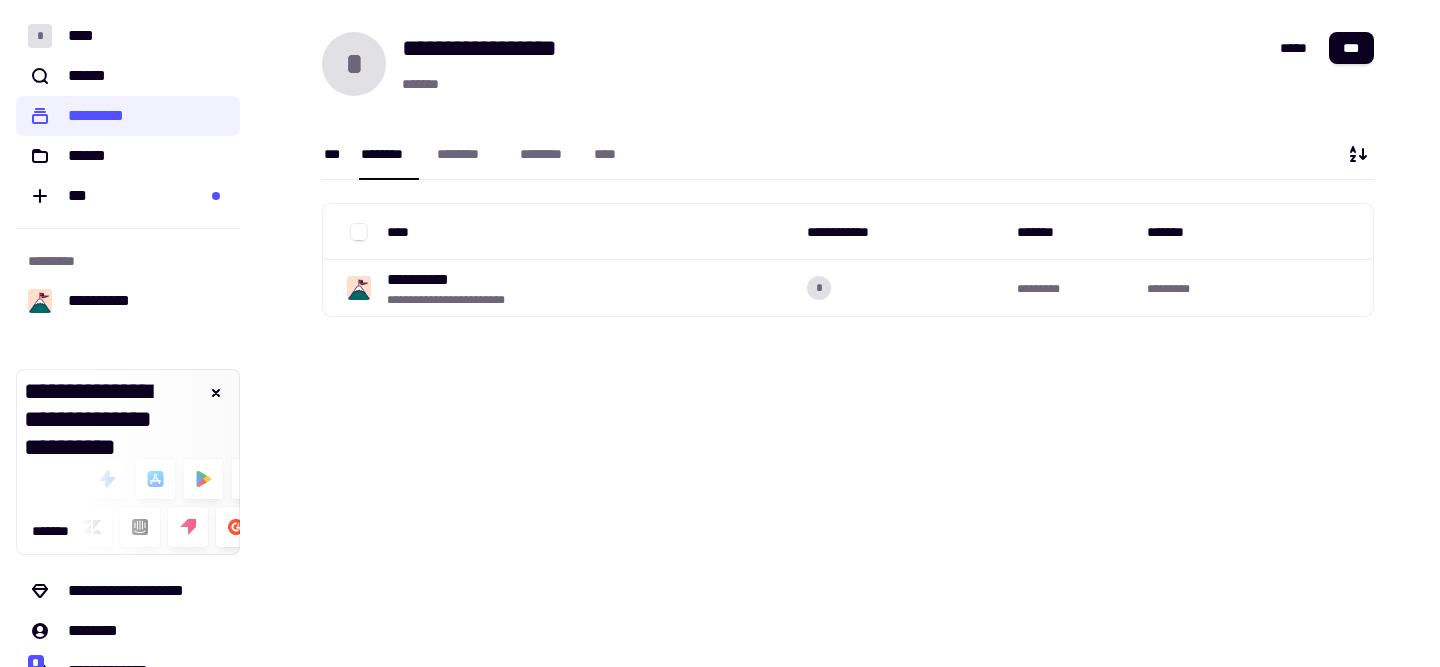 click on "***" at bounding box center [332, 154] 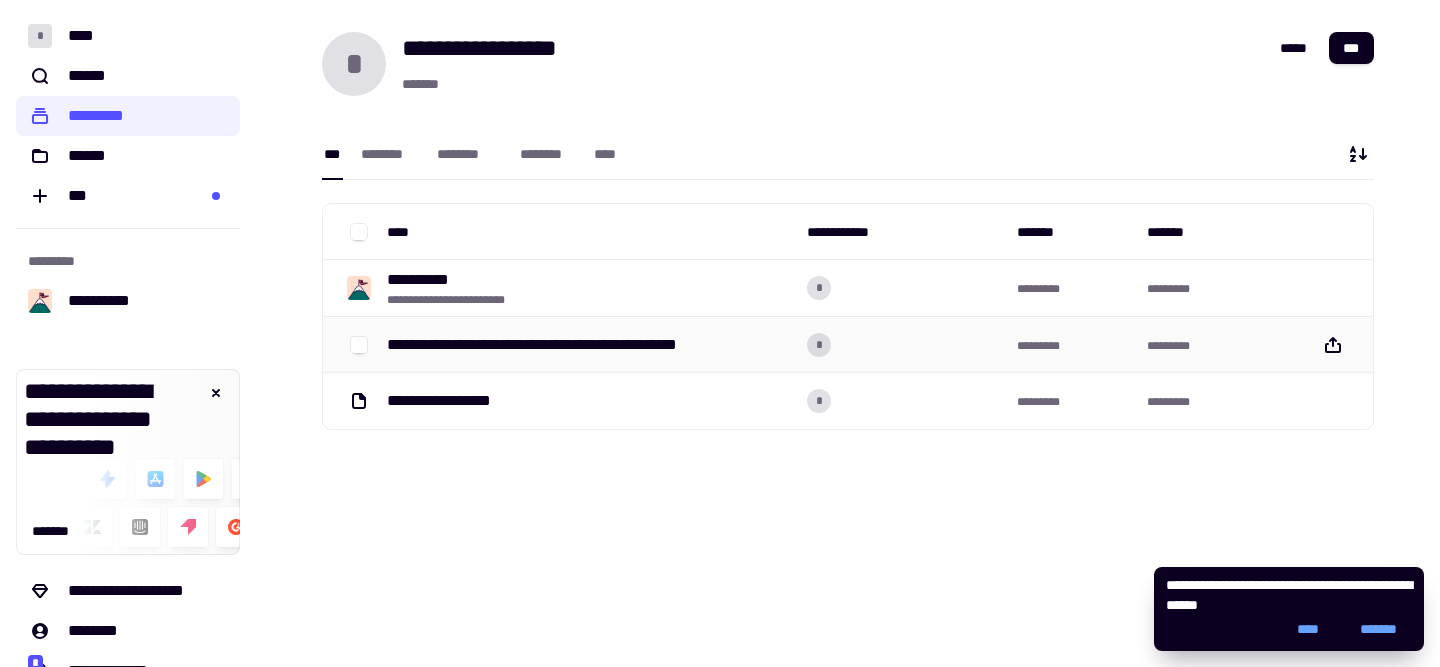 click on "**********" at bounding box center [572, 345] 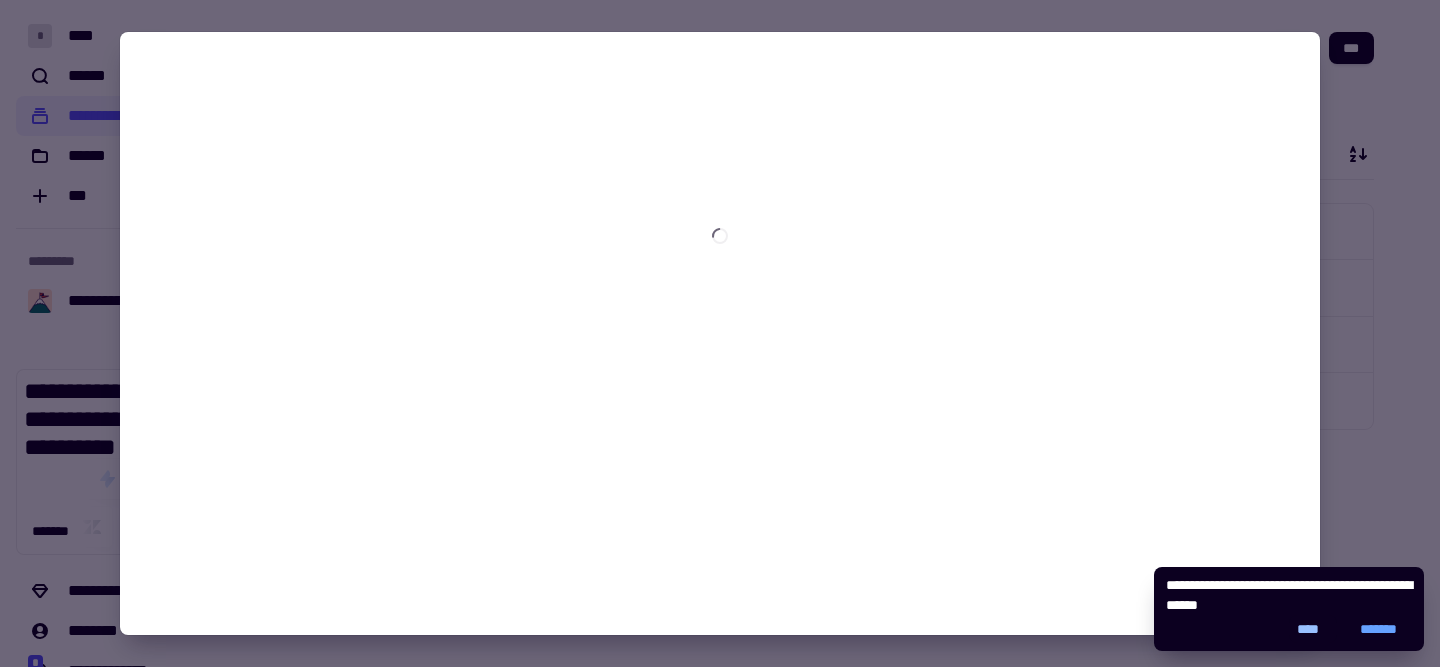 click on "****" 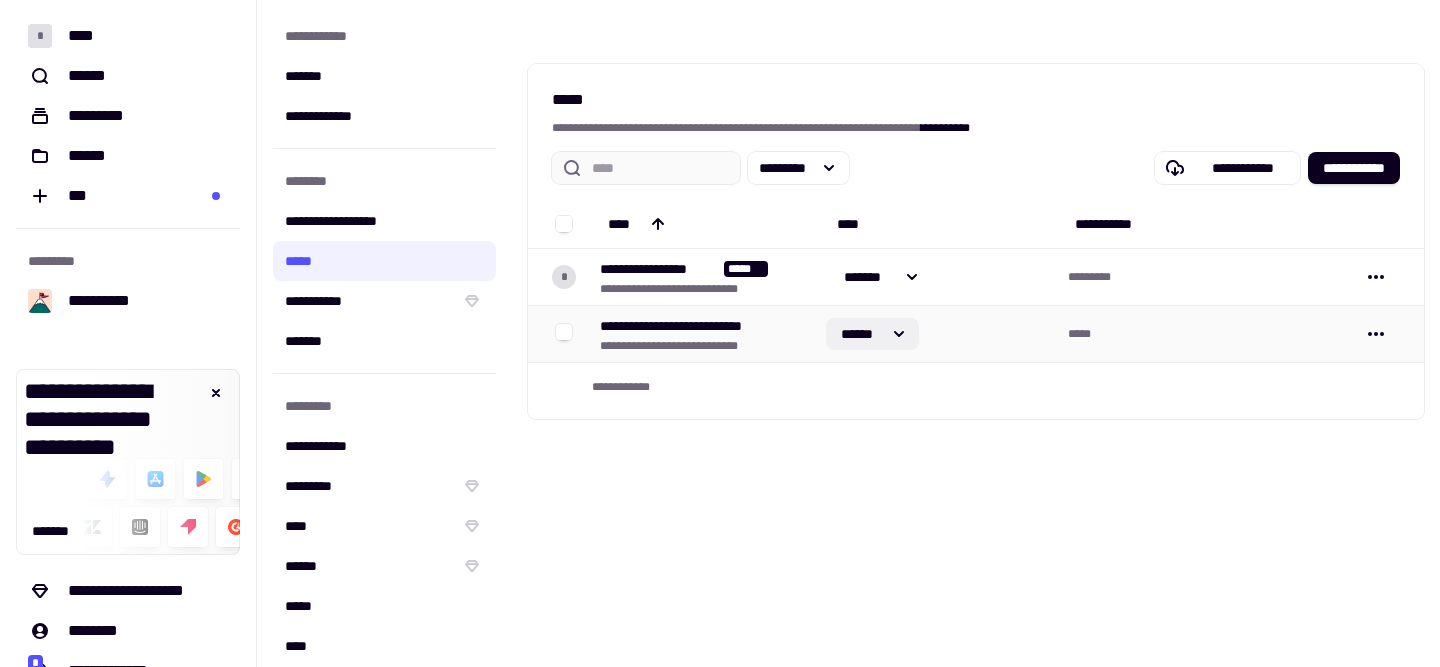 click on "******" 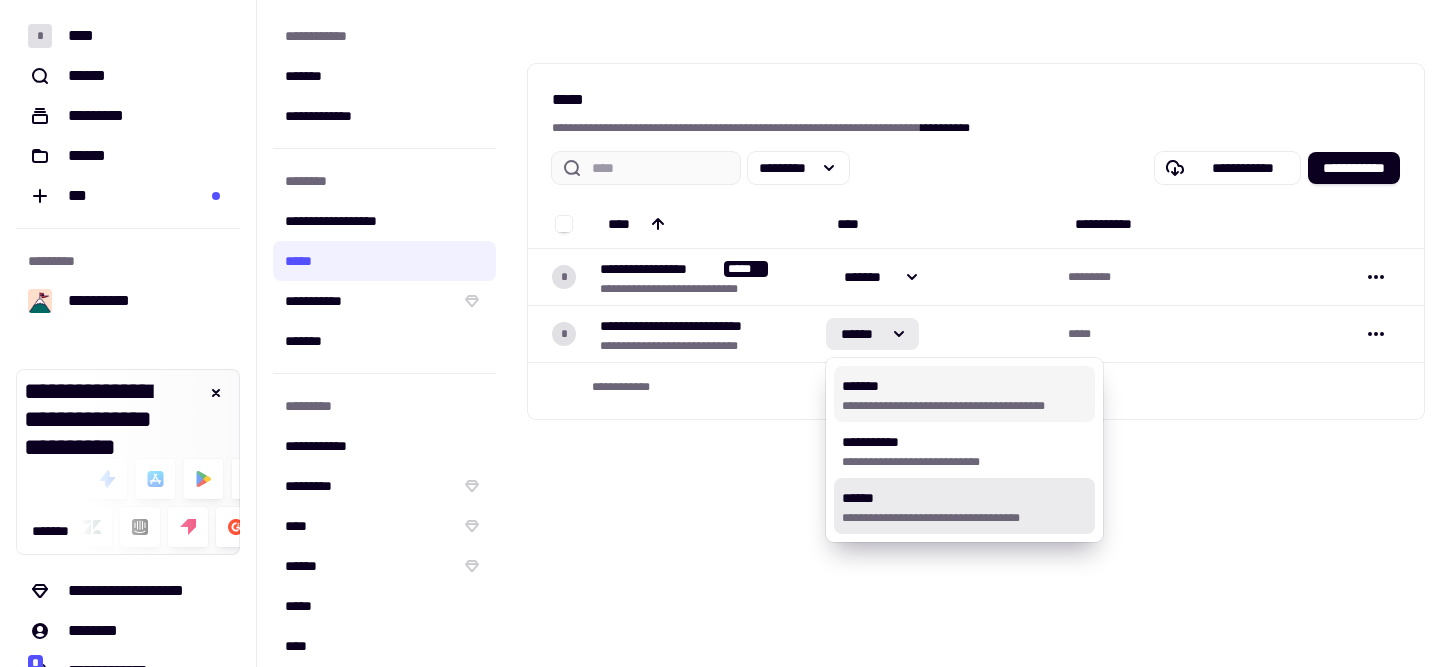click on "**********" at bounding box center [964, 394] 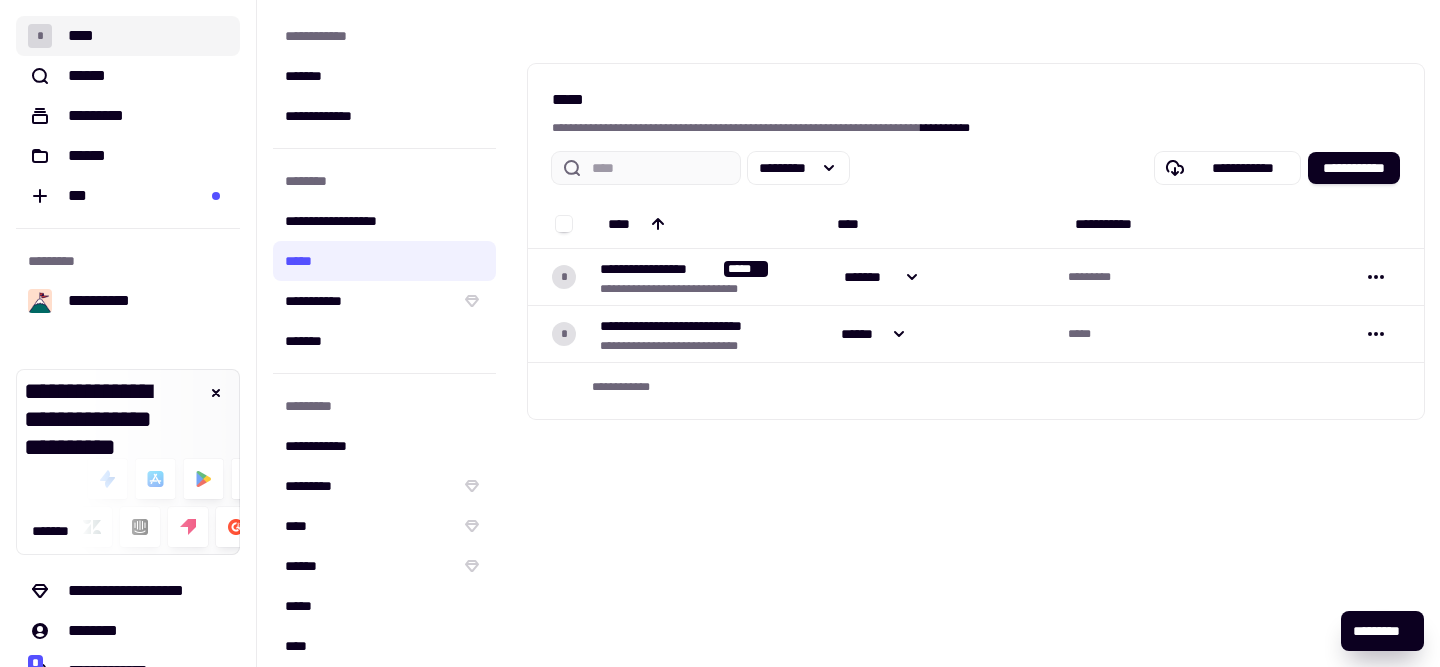 click on "* ****" 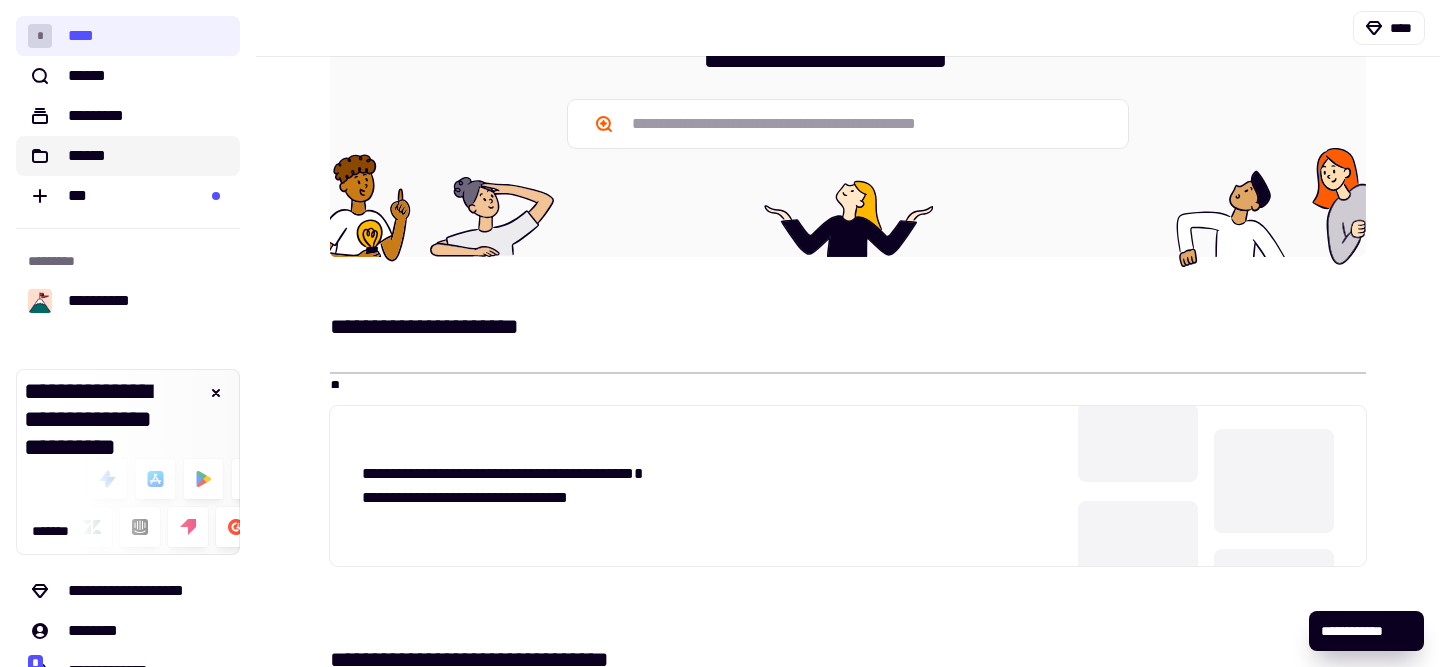 scroll, scrollTop: 122, scrollLeft: 0, axis: vertical 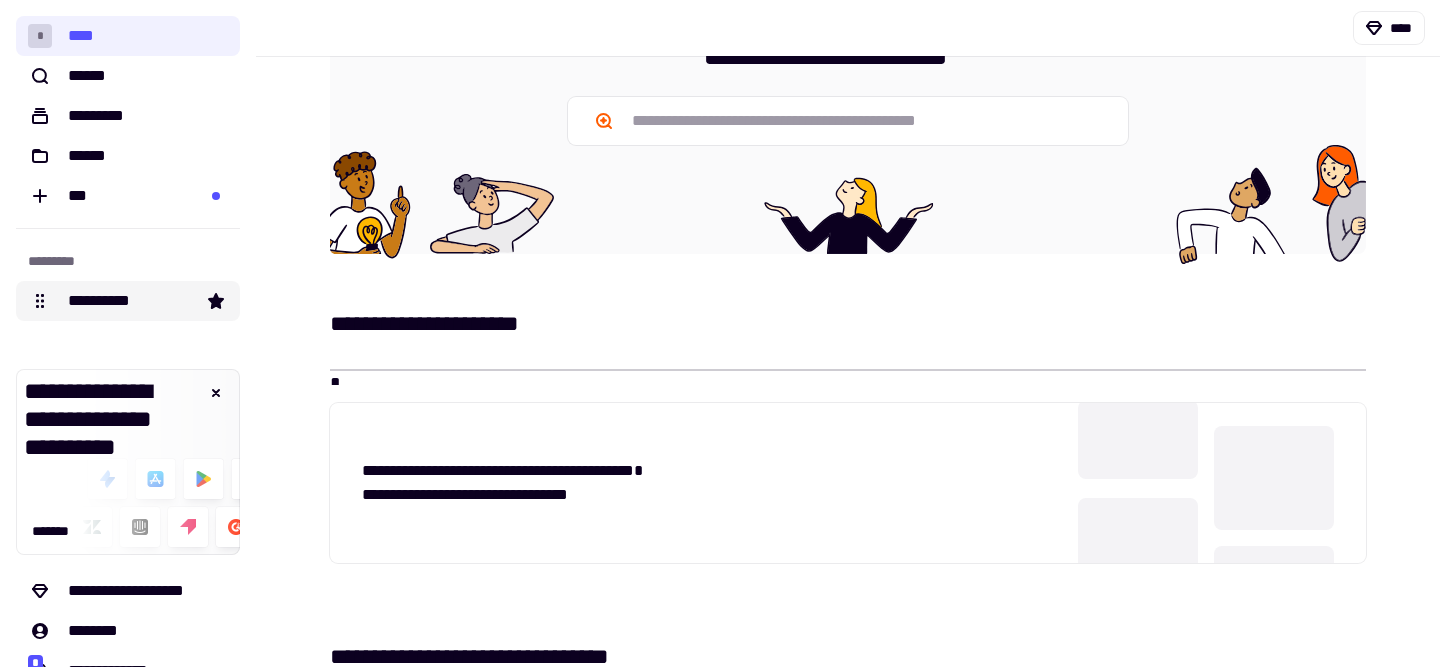 click on "**********" 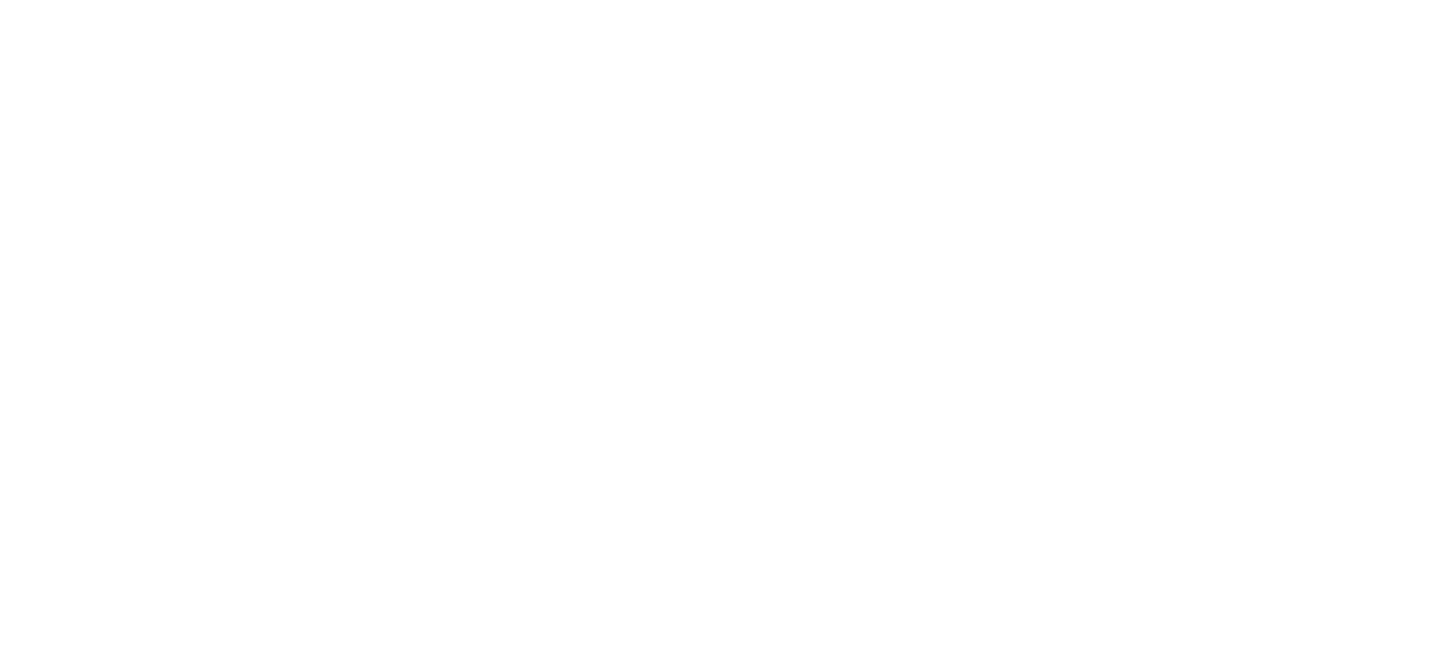 scroll, scrollTop: 0, scrollLeft: 0, axis: both 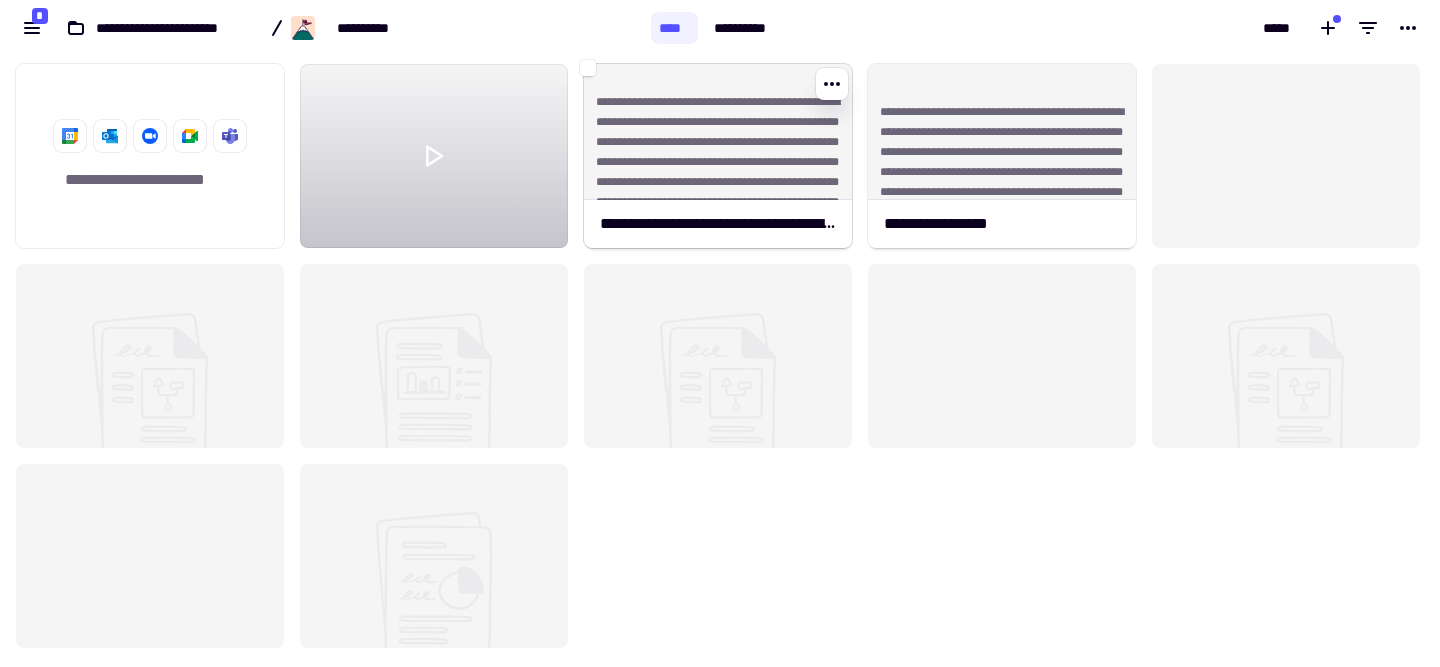 drag, startPoint x: 760, startPoint y: 159, endPoint x: 785, endPoint y: 152, distance: 25.96151 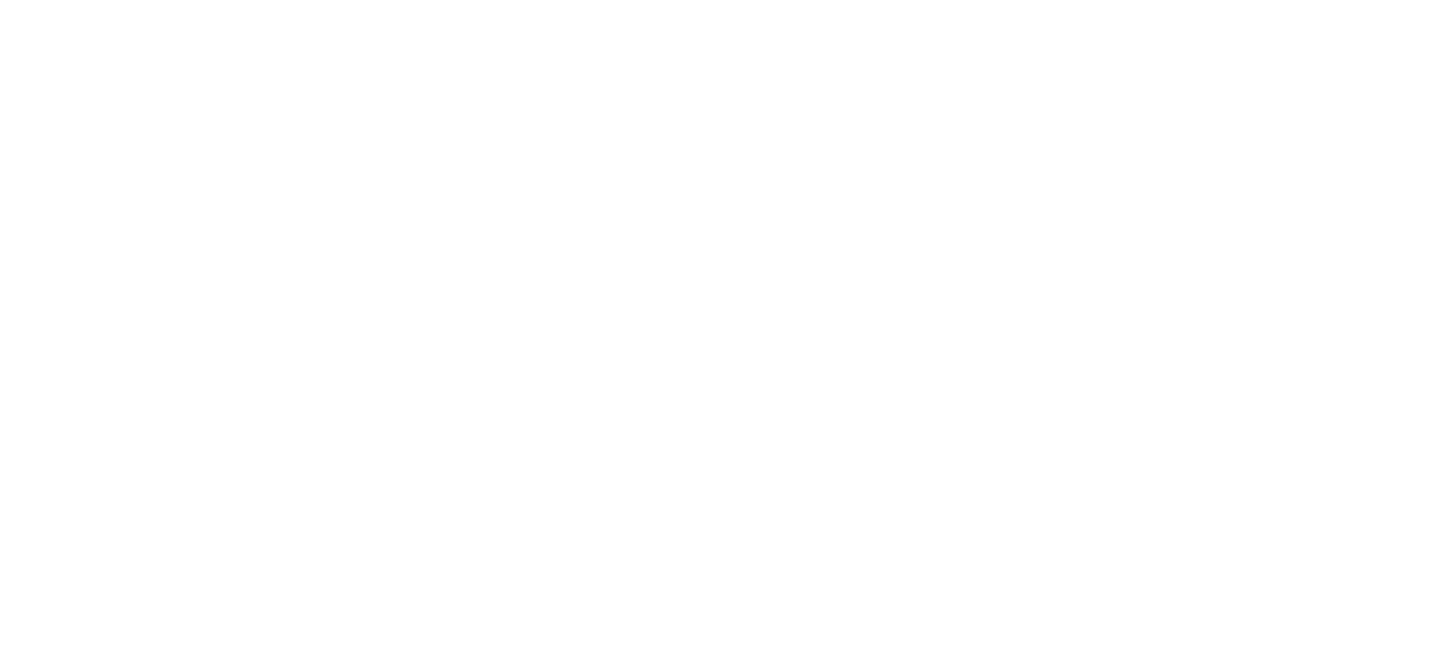 scroll, scrollTop: 0, scrollLeft: 0, axis: both 